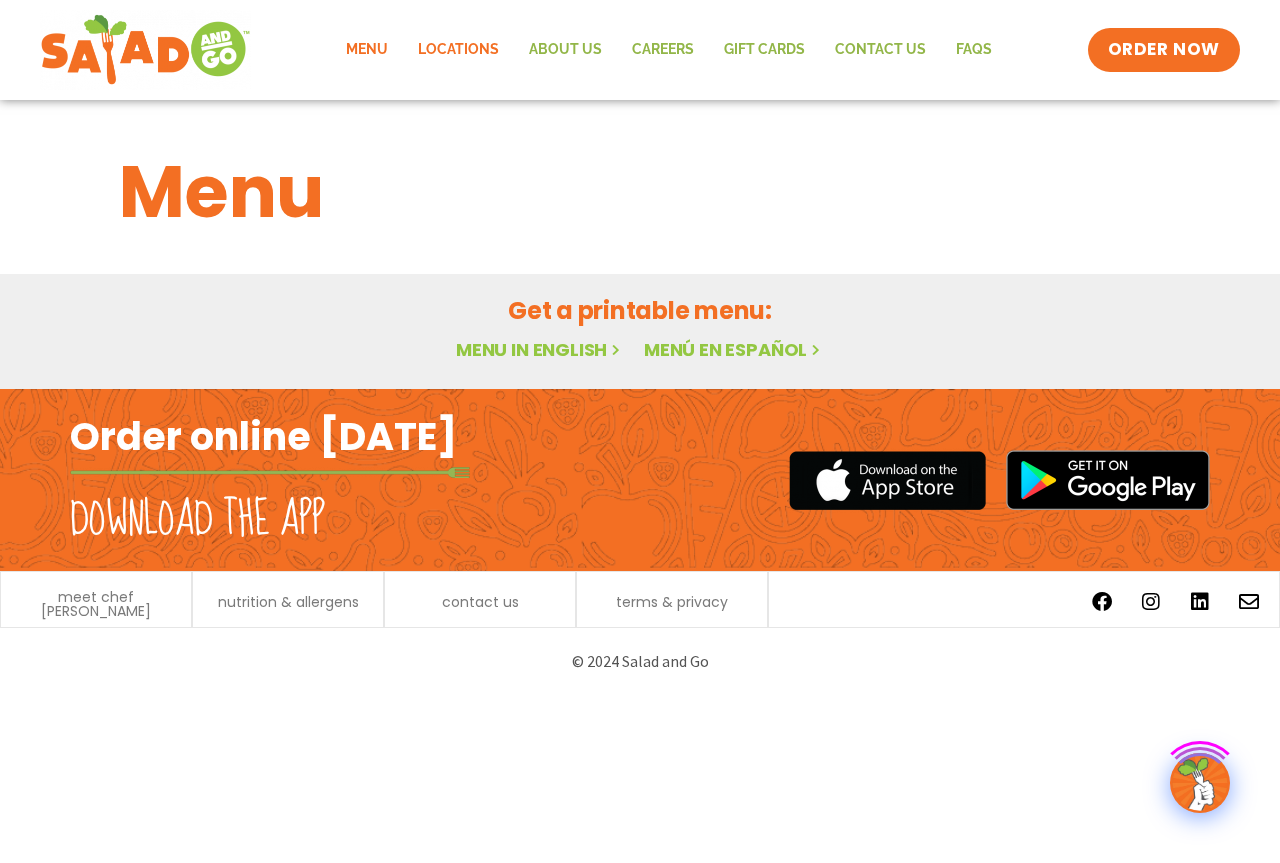 scroll, scrollTop: 0, scrollLeft: 0, axis: both 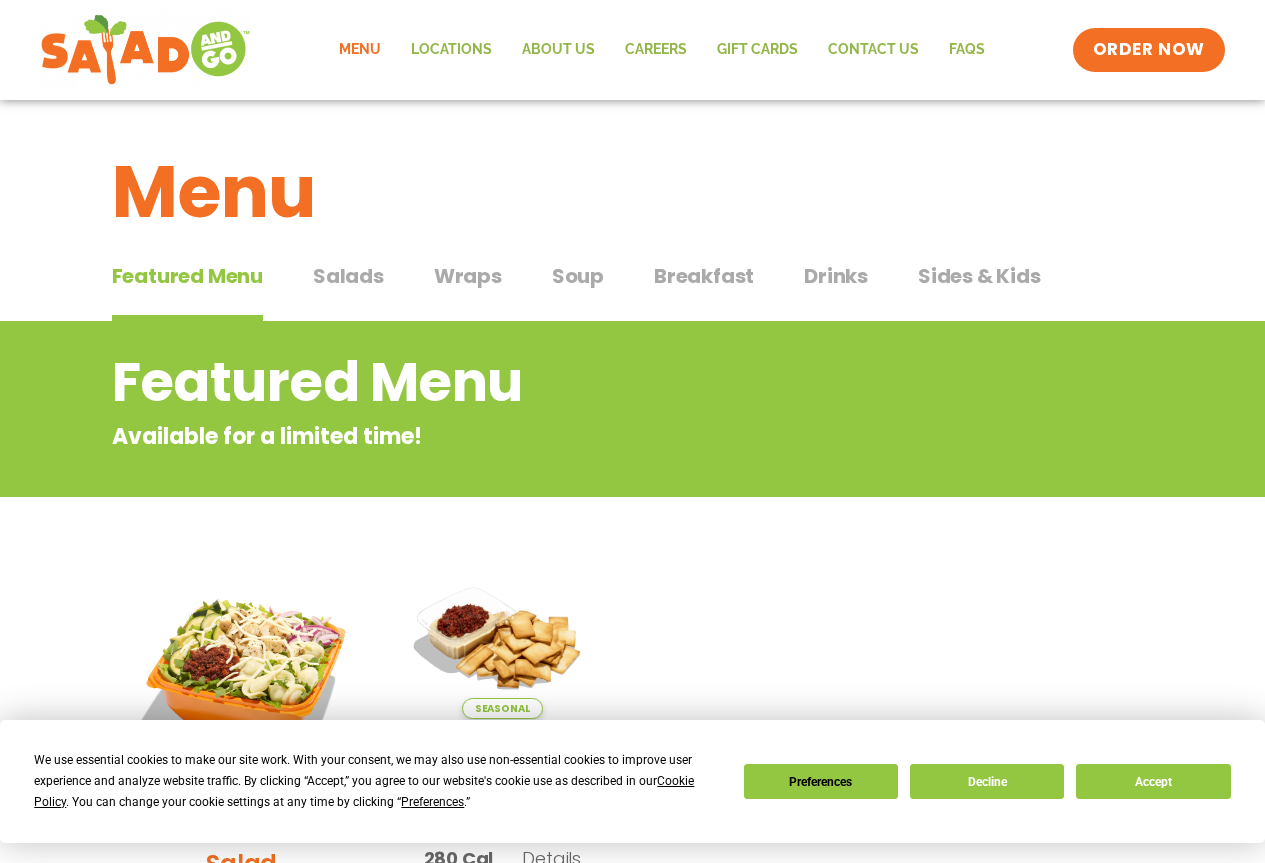 click on "Salads" at bounding box center (348, 276) 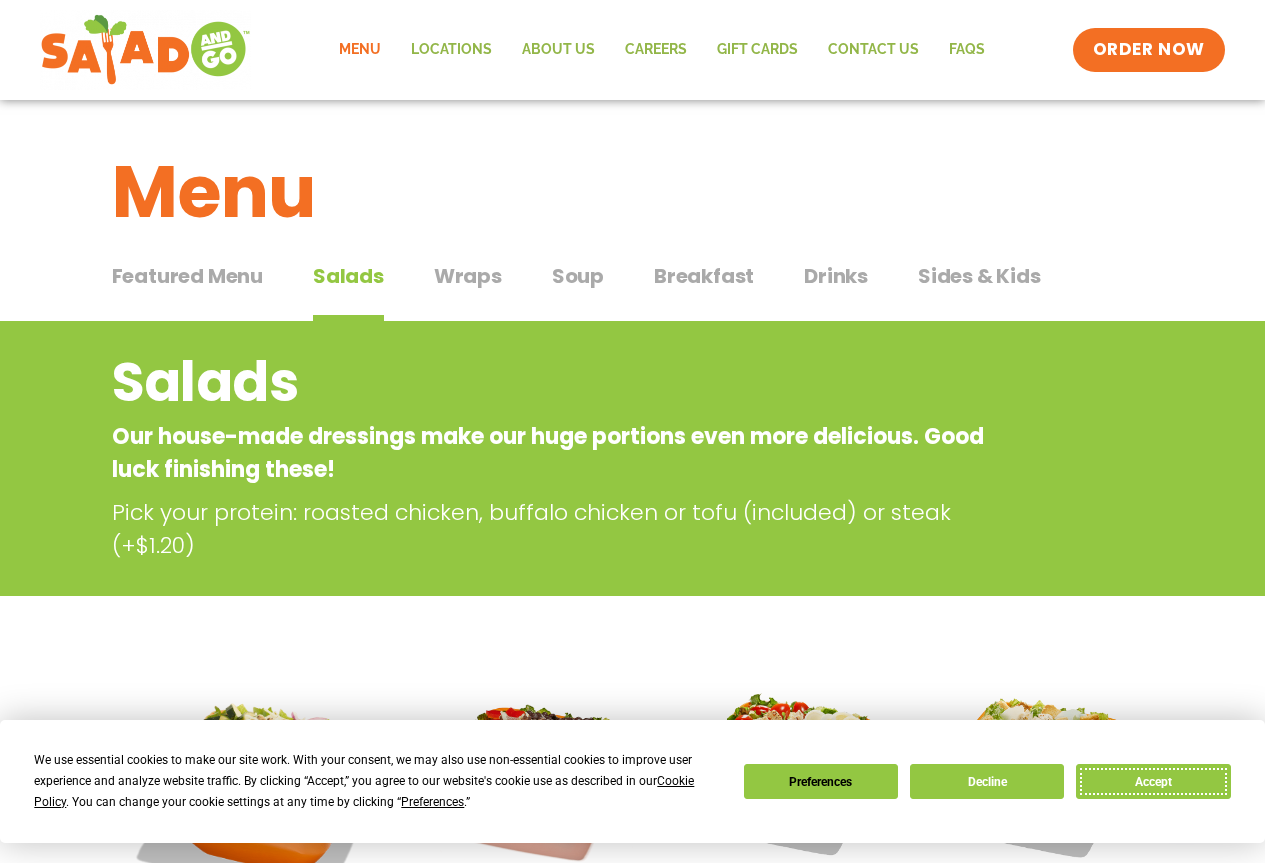 click on "Accept" at bounding box center (1153, 781) 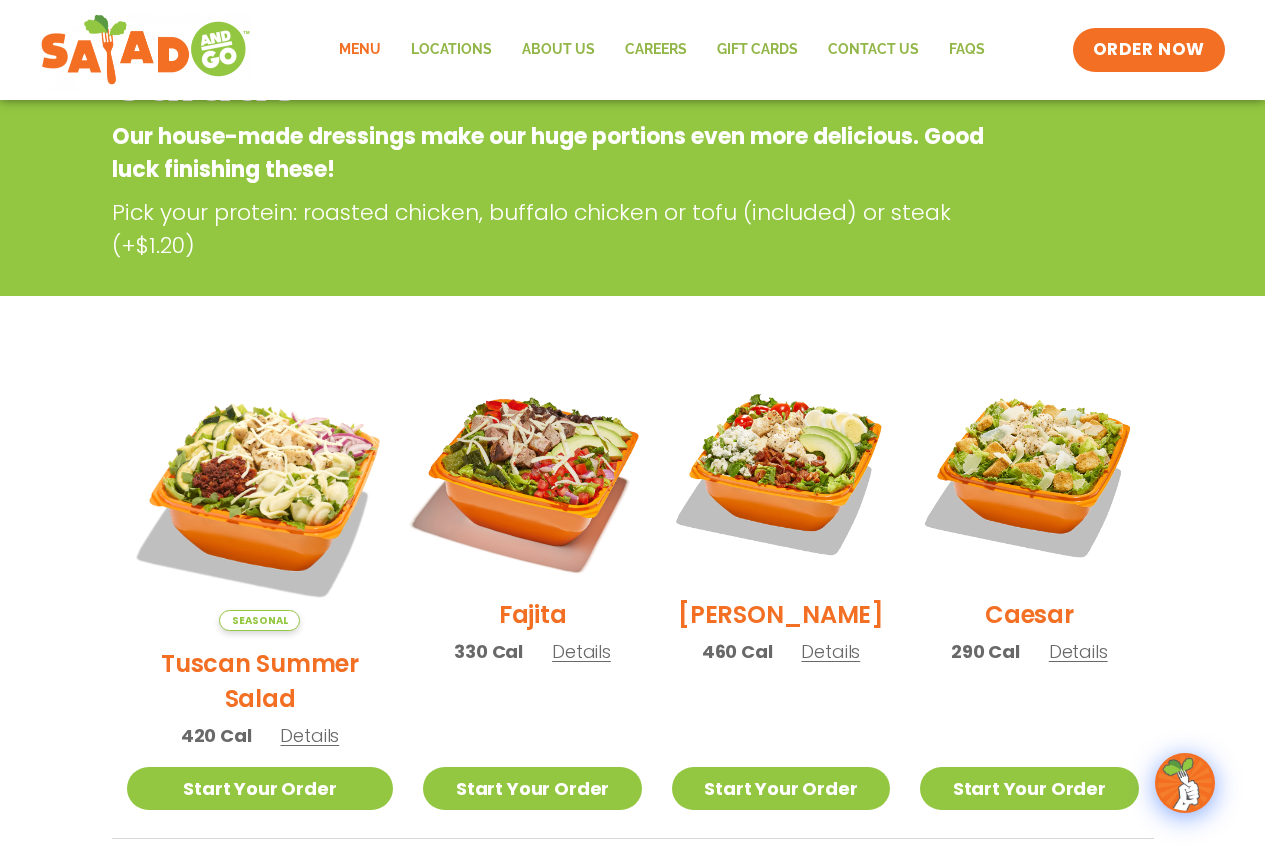 scroll, scrollTop: 0, scrollLeft: 0, axis: both 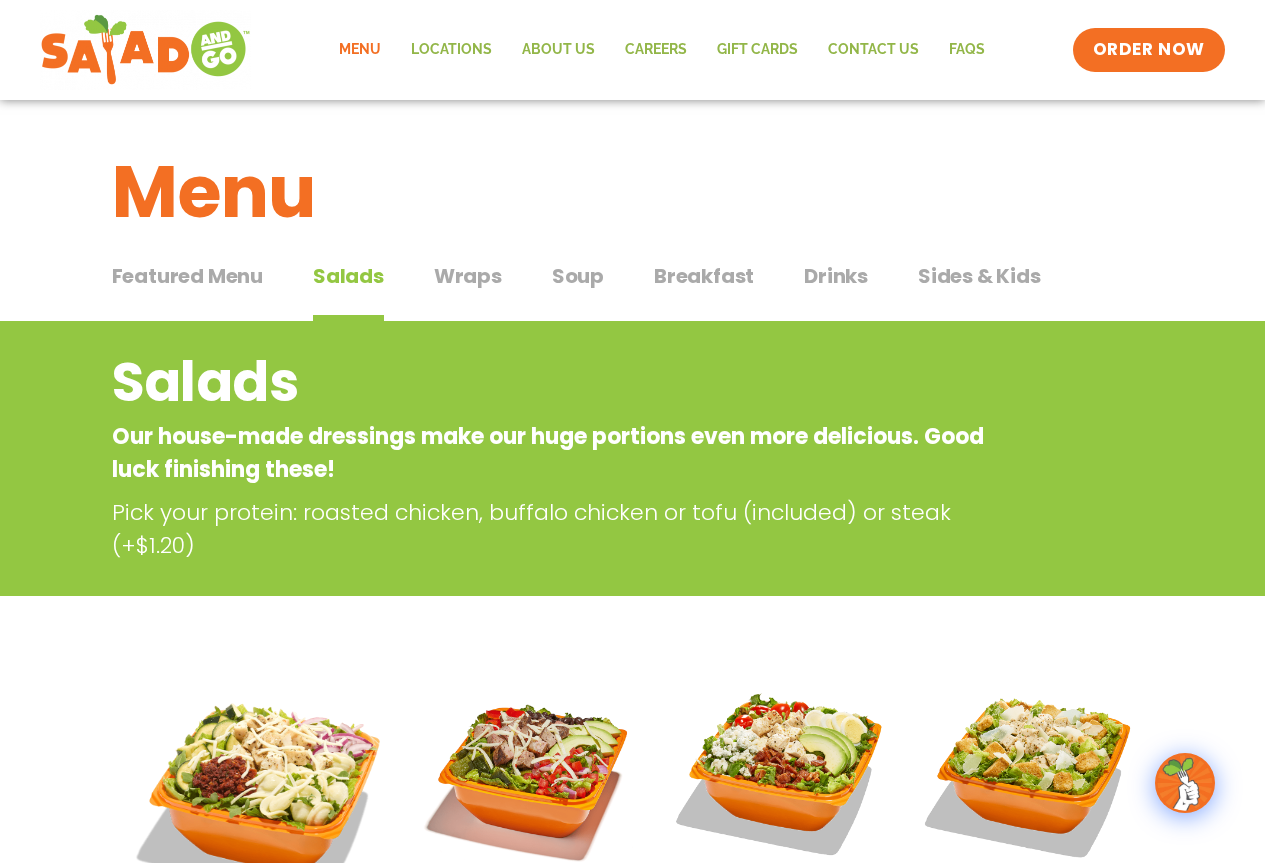 click on "Wraps" at bounding box center [468, 276] 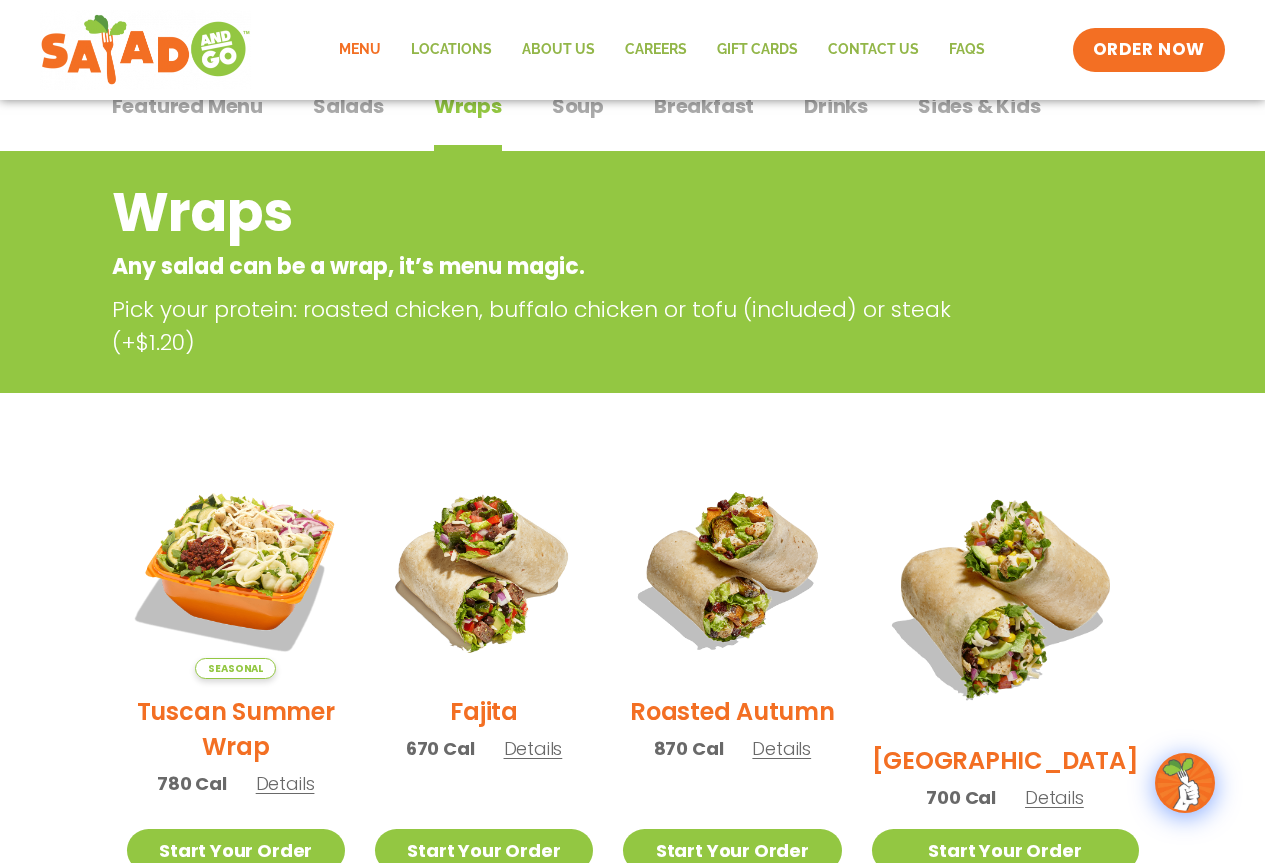scroll, scrollTop: 0, scrollLeft: 0, axis: both 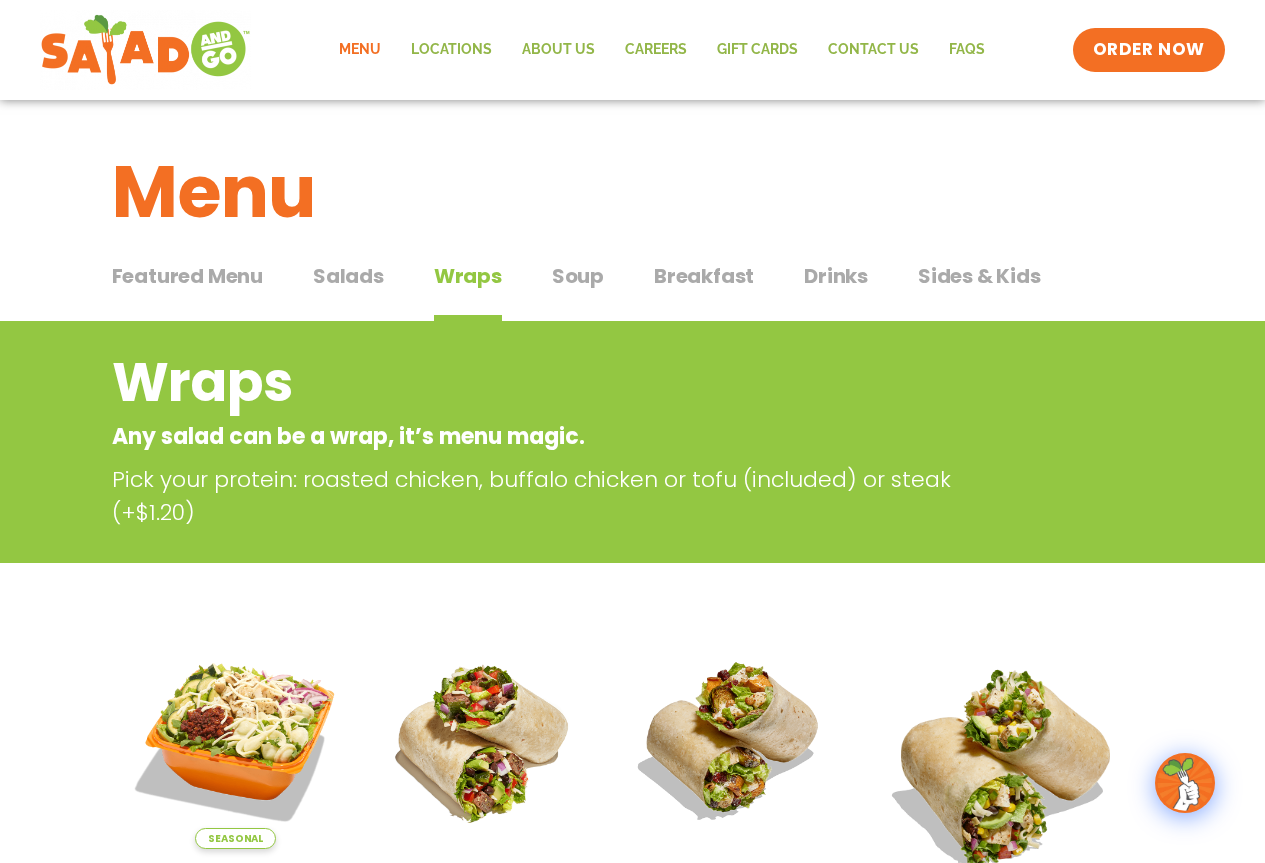 click on "Soup" at bounding box center (578, 276) 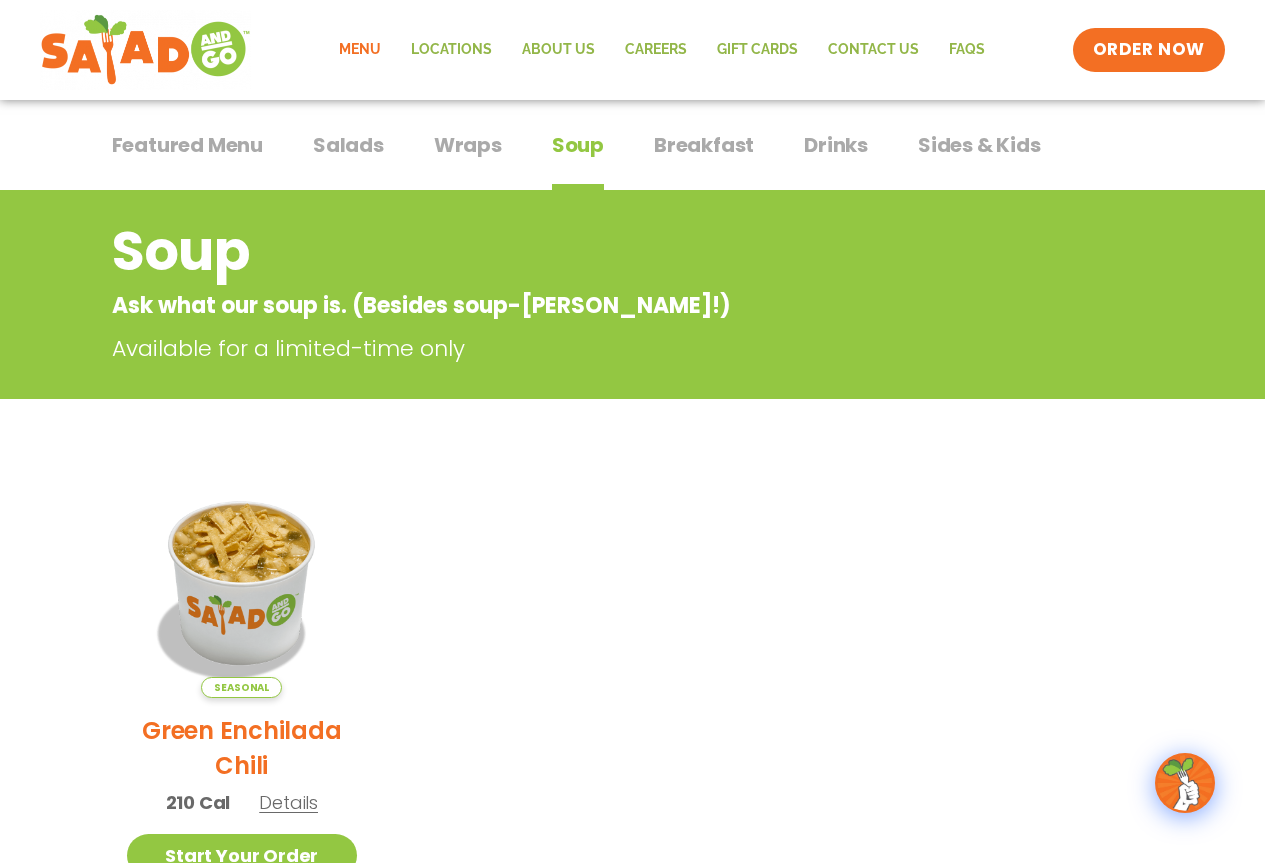 scroll, scrollTop: 0, scrollLeft: 0, axis: both 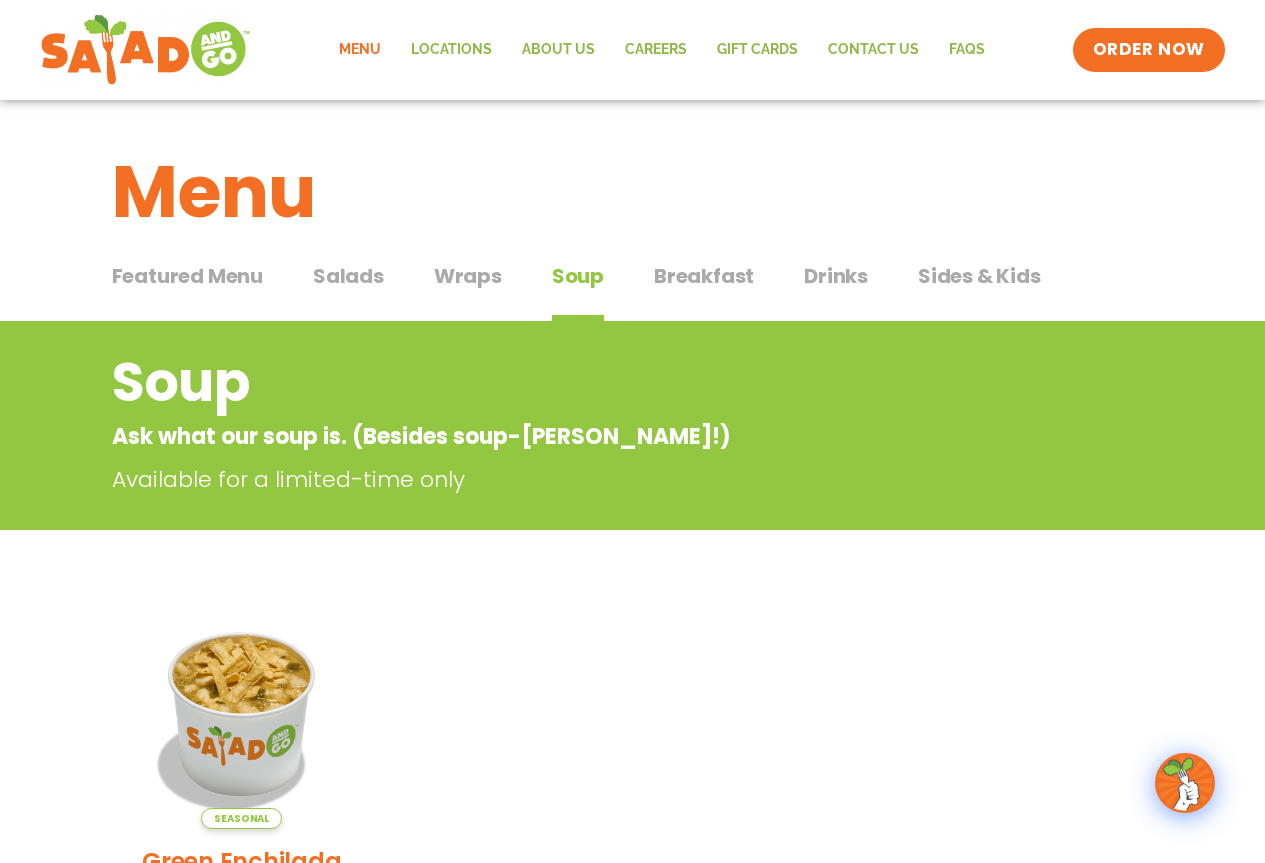 click on "Salads" at bounding box center (348, 276) 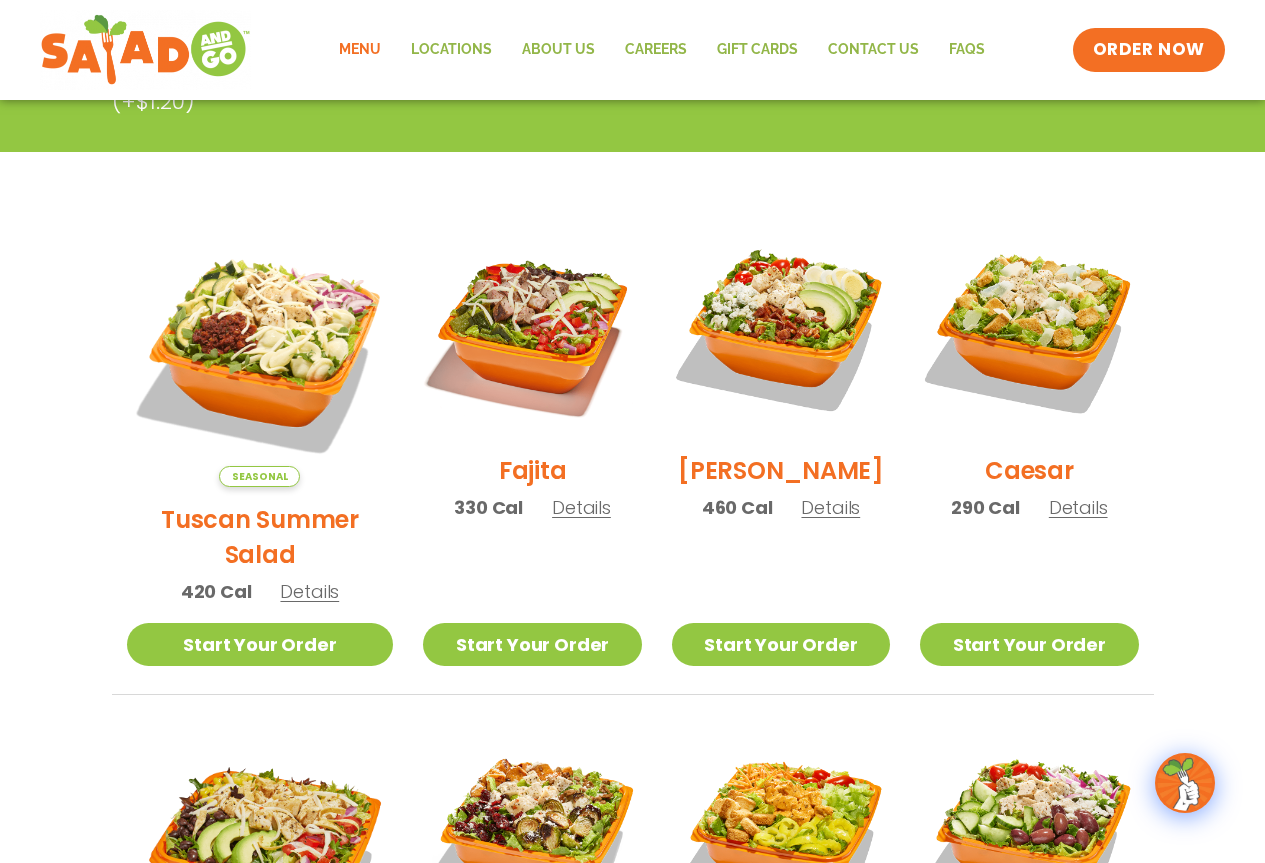 scroll, scrollTop: 148, scrollLeft: 0, axis: vertical 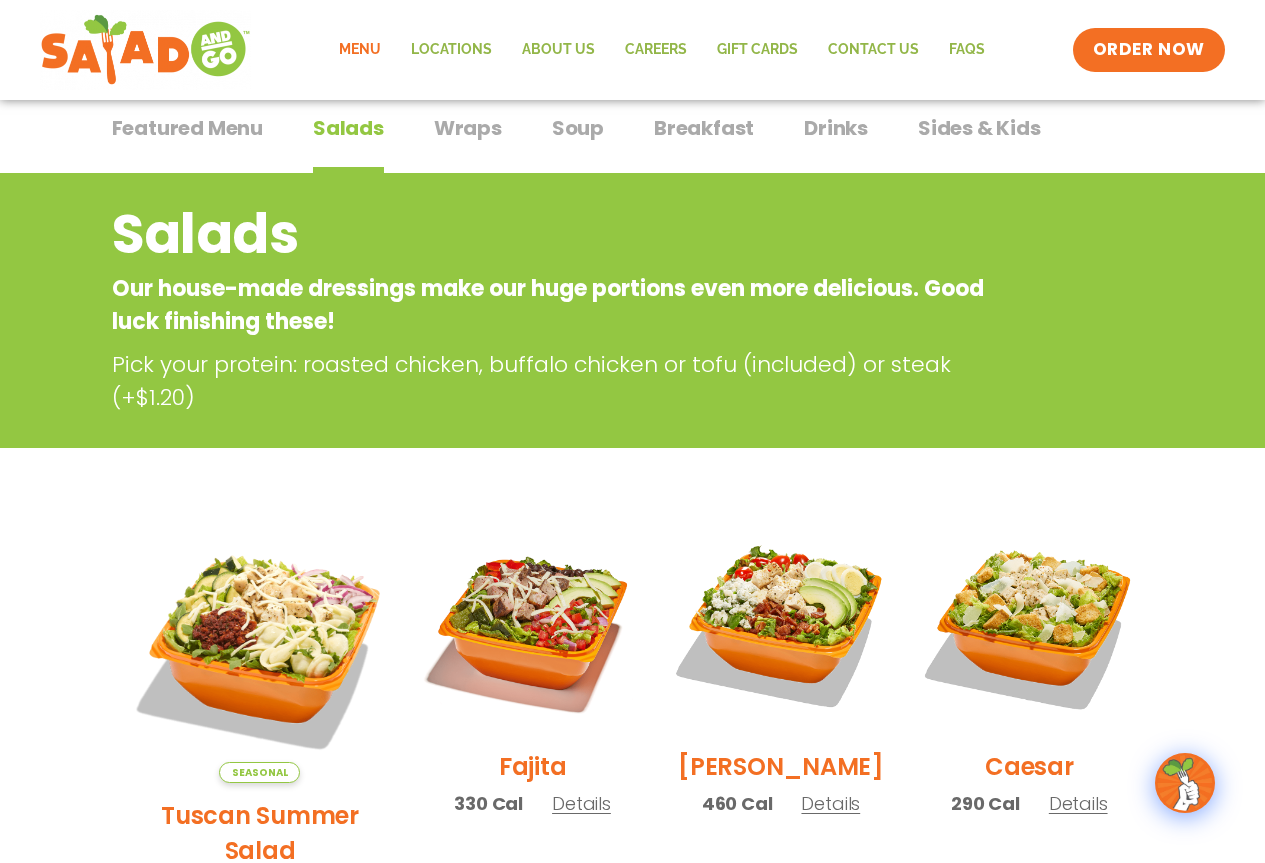 click on "Featured Menu" at bounding box center (187, 128) 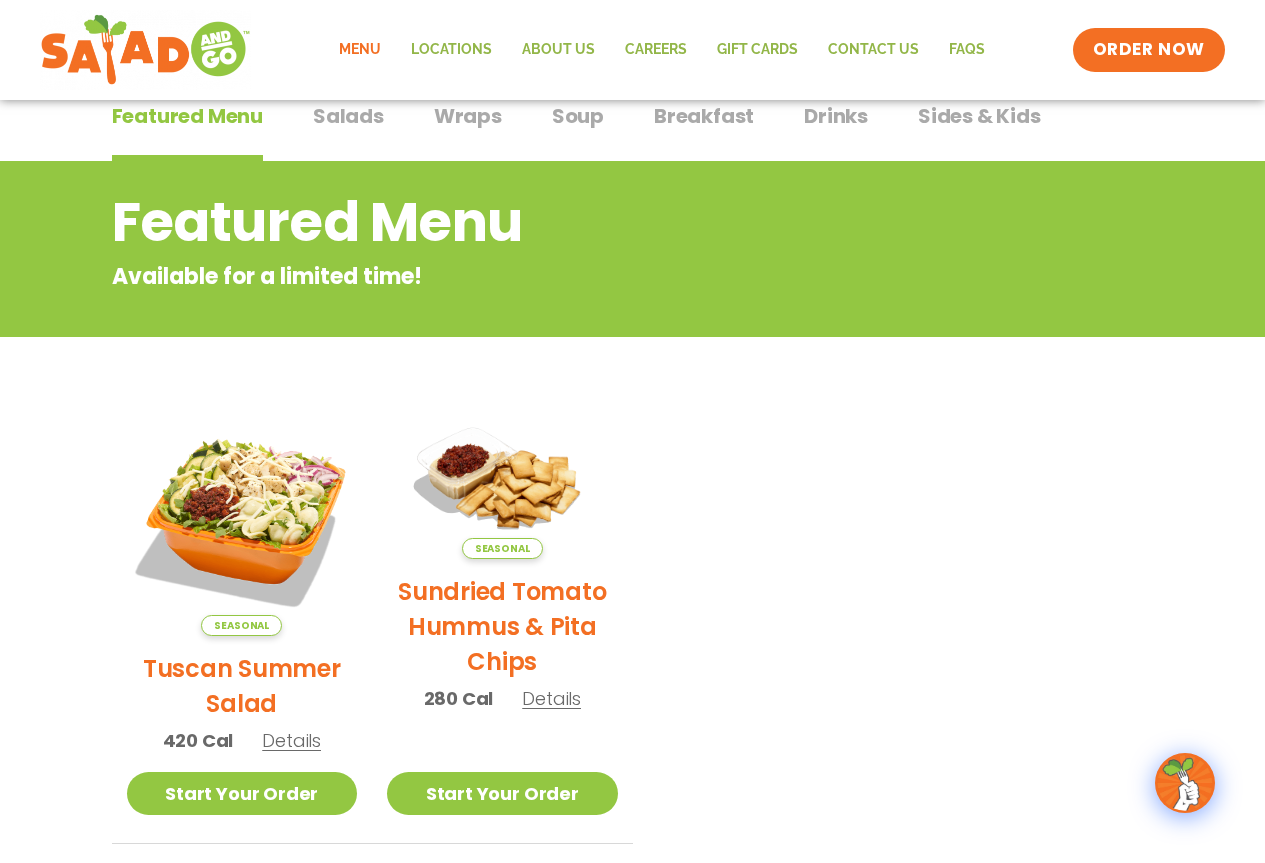 scroll, scrollTop: 0, scrollLeft: 0, axis: both 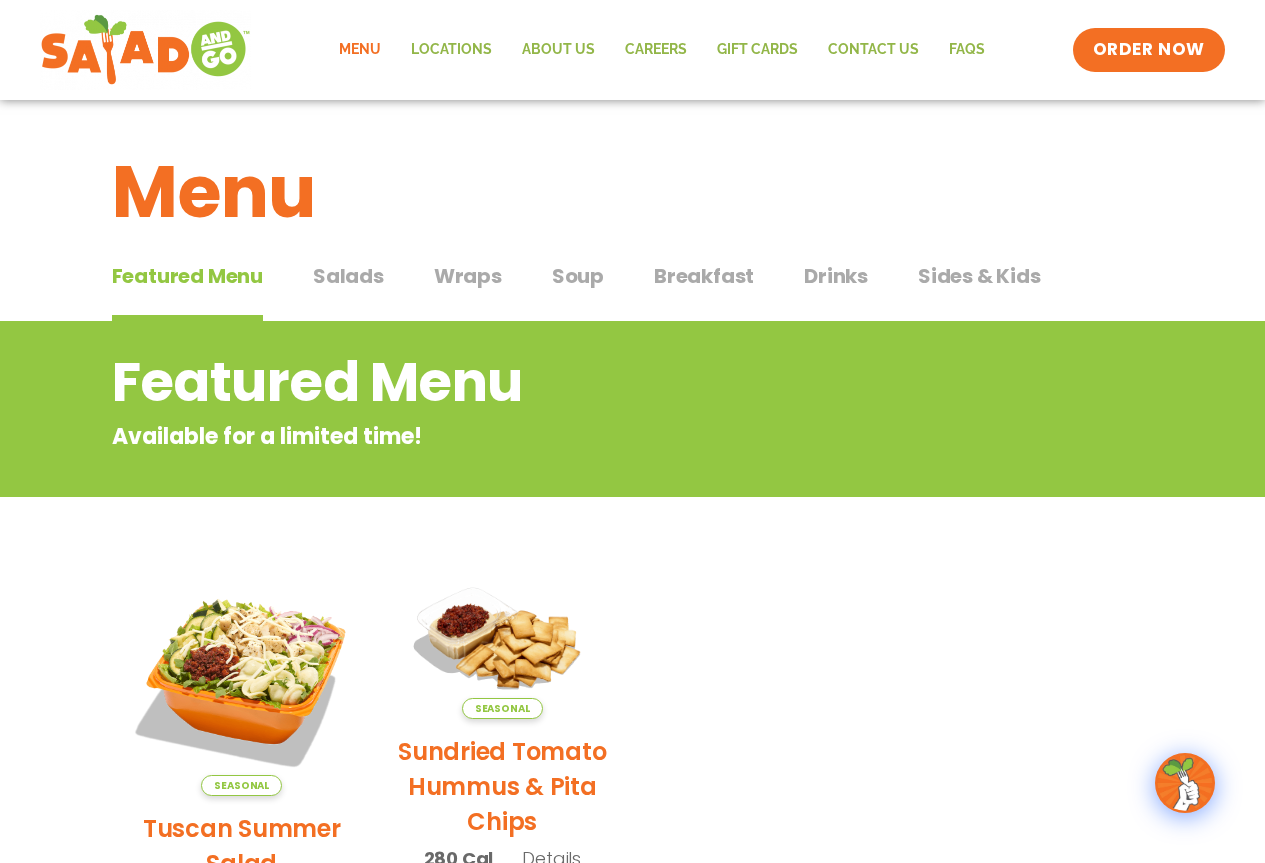 click on "Wraps" at bounding box center [468, 276] 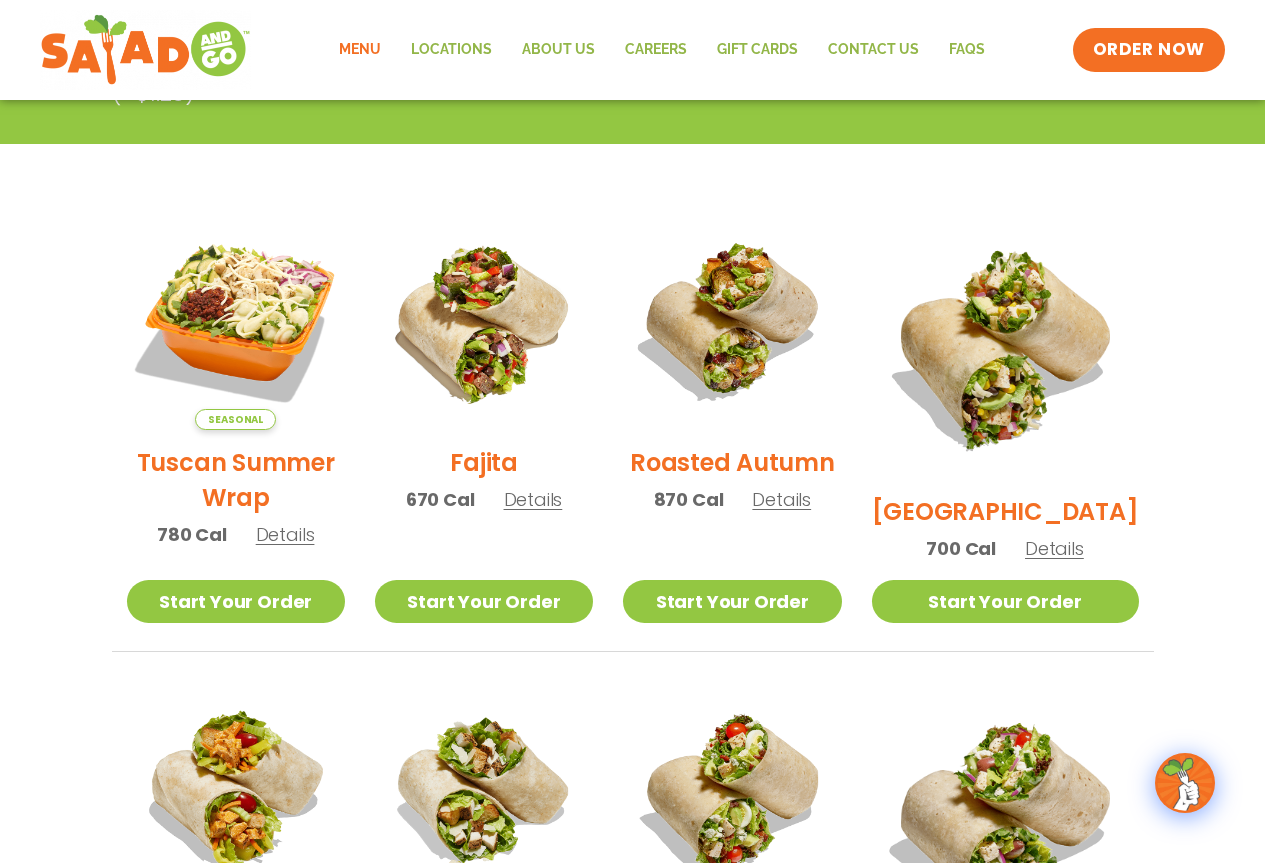 scroll, scrollTop: 115, scrollLeft: 0, axis: vertical 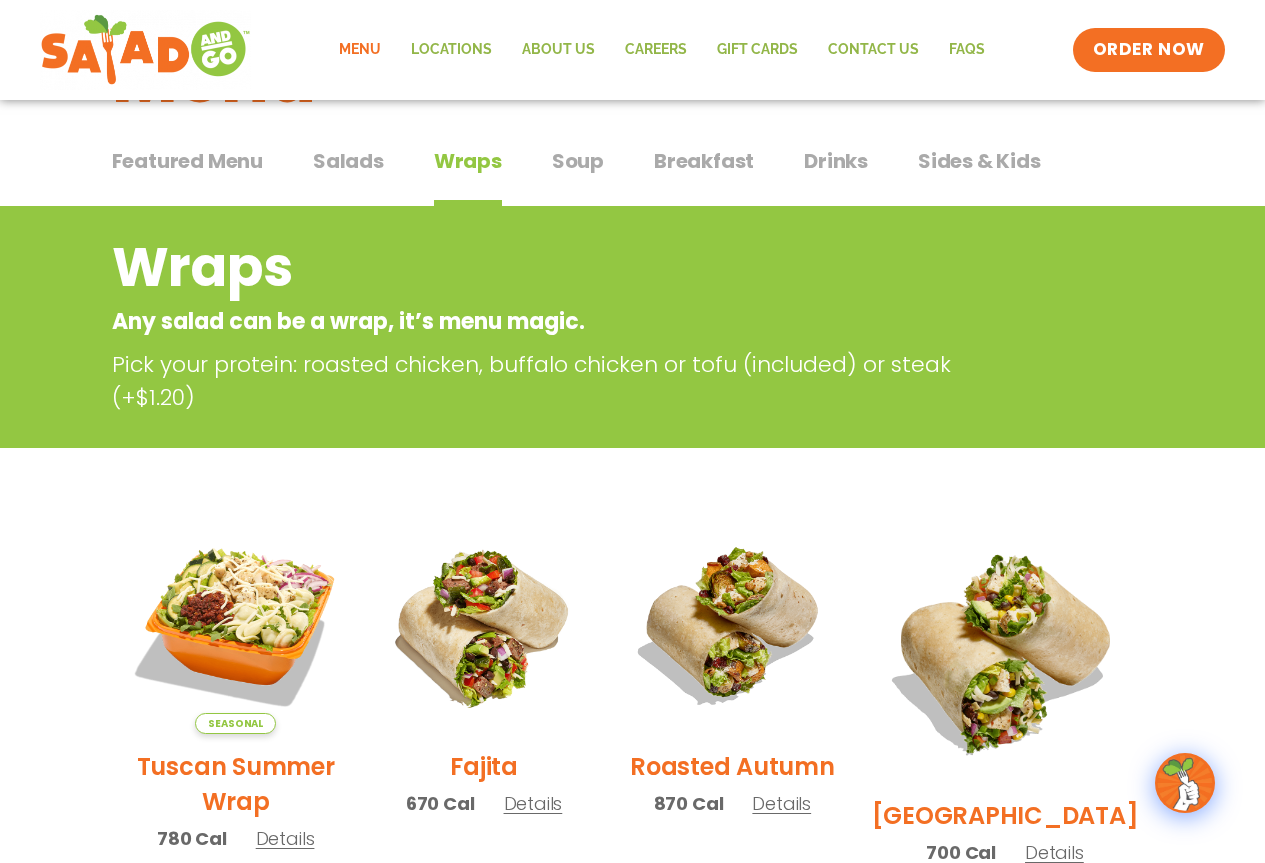click on "Soup" at bounding box center (578, 161) 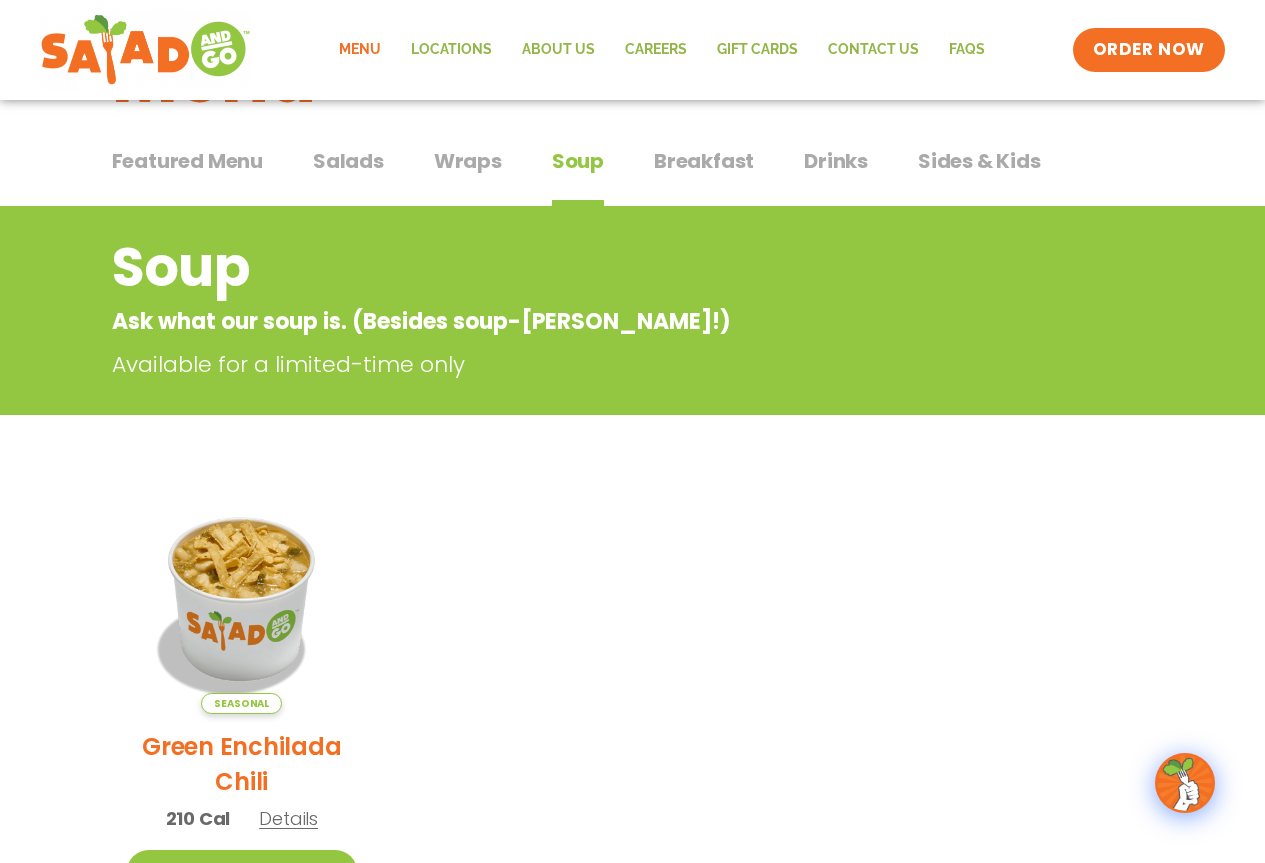 click on "Breakfast" at bounding box center (704, 161) 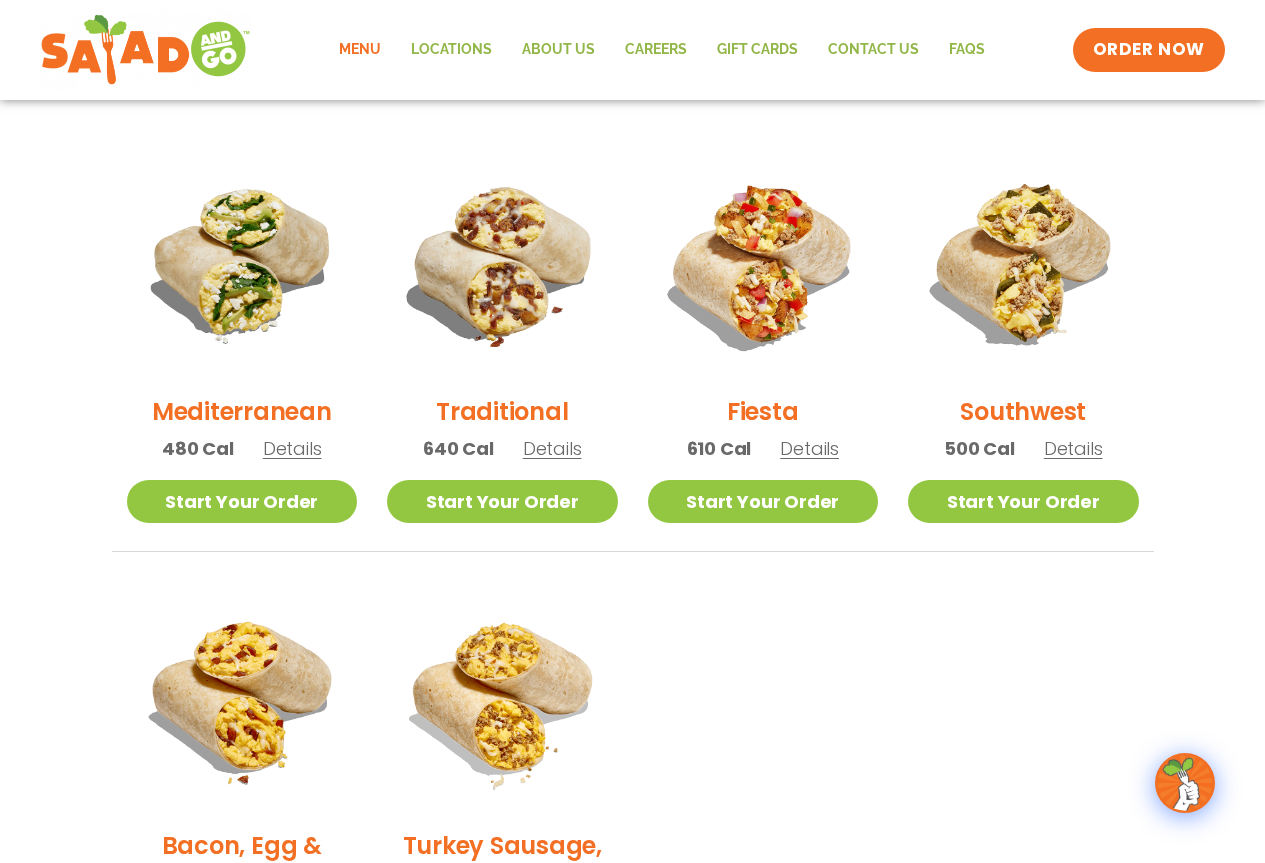 scroll, scrollTop: 215, scrollLeft: 0, axis: vertical 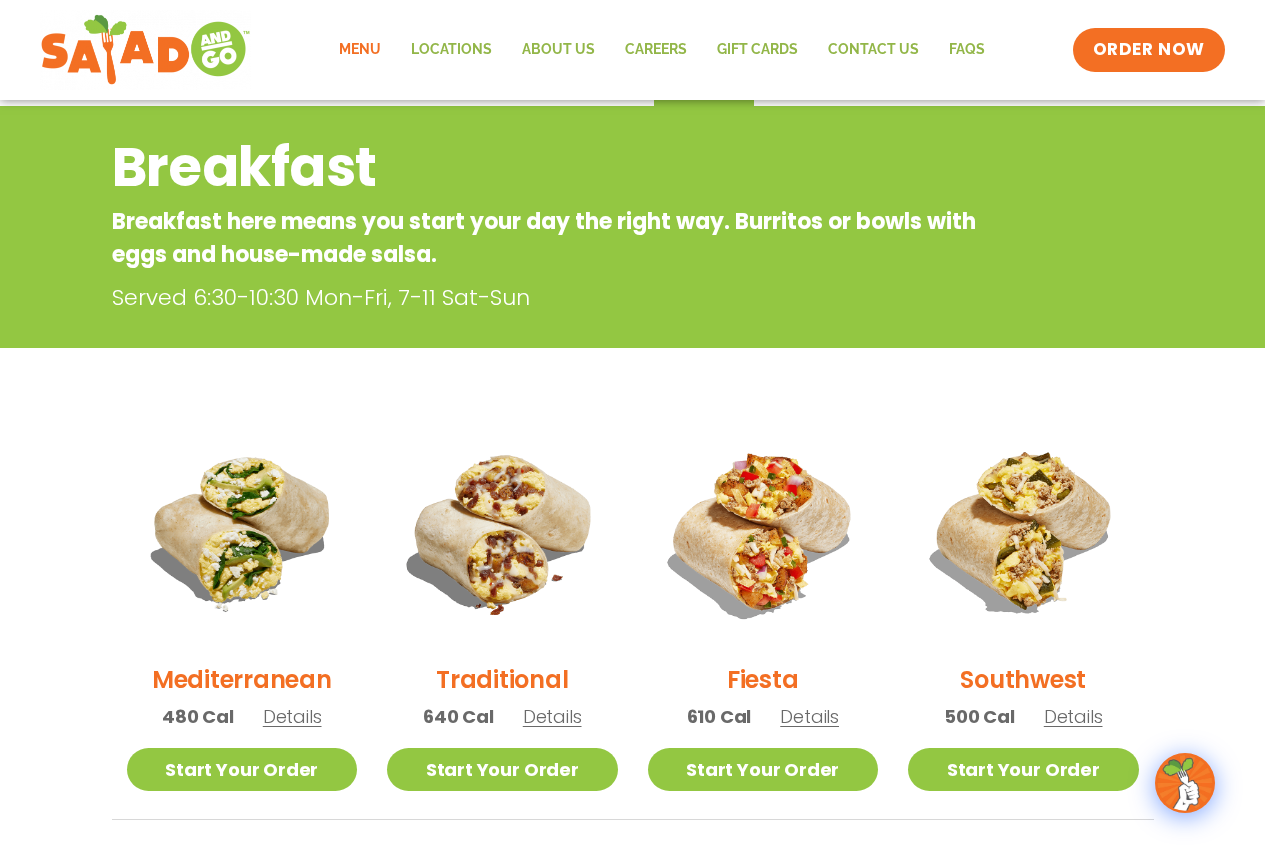 click on "Breakfast Breakfast here means you start your day the right way. Burritos or bowls with eggs and house-made salsa. Served 6:30-10:30 Mon-Fri, 7-11 Sat-Sun   Mediterranean   480 Cal   Details   Start Your Order           Start Your Order Mediterranean Breakfast Burrito  480 Cal  Served 6:30-10:30 Mon-Fri, 7-11 Sat-Sun   Start Your Order Eggs, spinach, avocado and feta cheese in a flour tortilla with house-made salsa on the side. Paired with Salsa Verde (15 Cal) or Traditional Salsa (10 Cal) Nutrition   Download Nutrition & Allergens We are not an allergen free facility and cannot guarantee the absence of allergens in our foods. Nutrition information is based on our standard recipes and portion sizes. Click Nutrition & Allergens above for more details. Gluten Friendly (GF) While our menu includes ingredients that are made without gluten, our restaurants are not gluten free. We take steps to minimize the risk of cross-contact with gluten, but cannot guarantee that these menu items are gluten free.   Traditional" at bounding box center [632, 697] 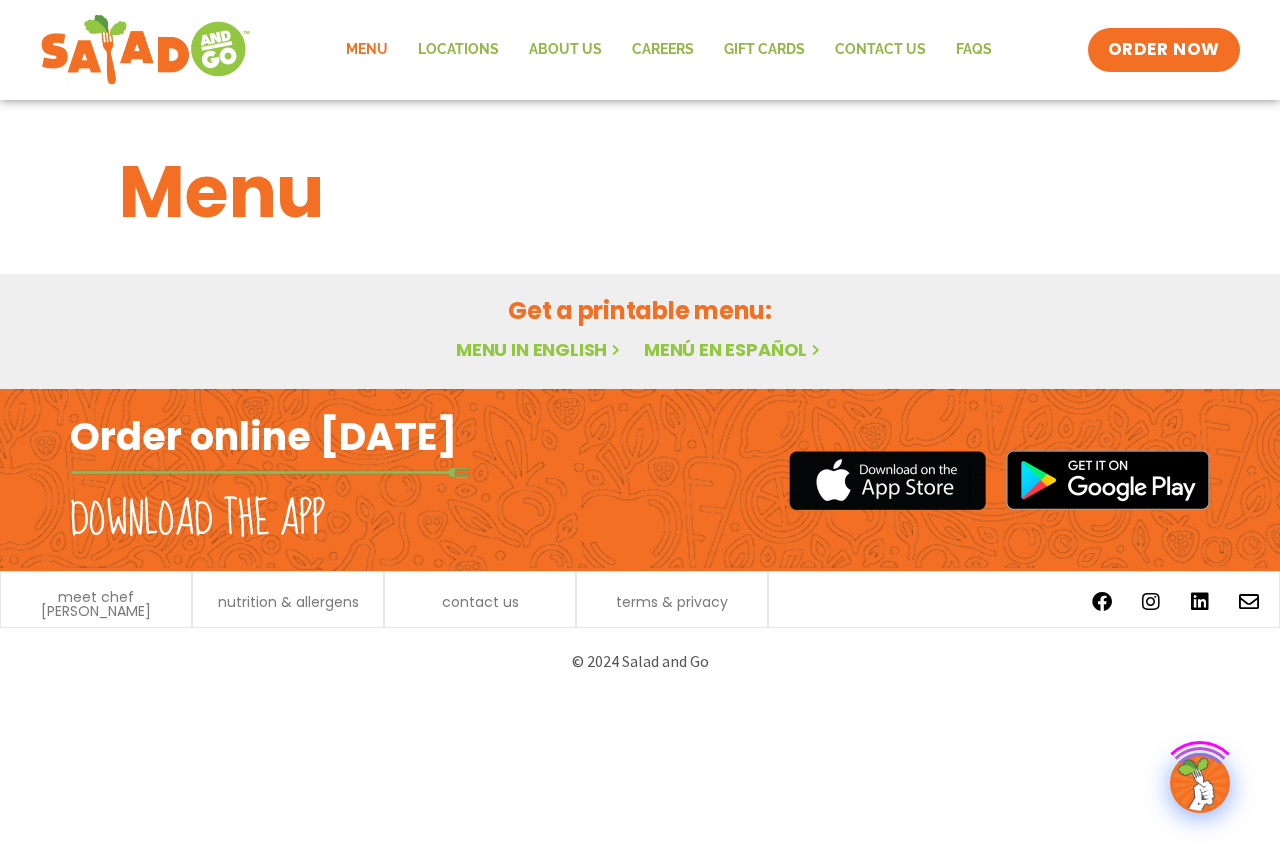 scroll, scrollTop: 0, scrollLeft: 0, axis: both 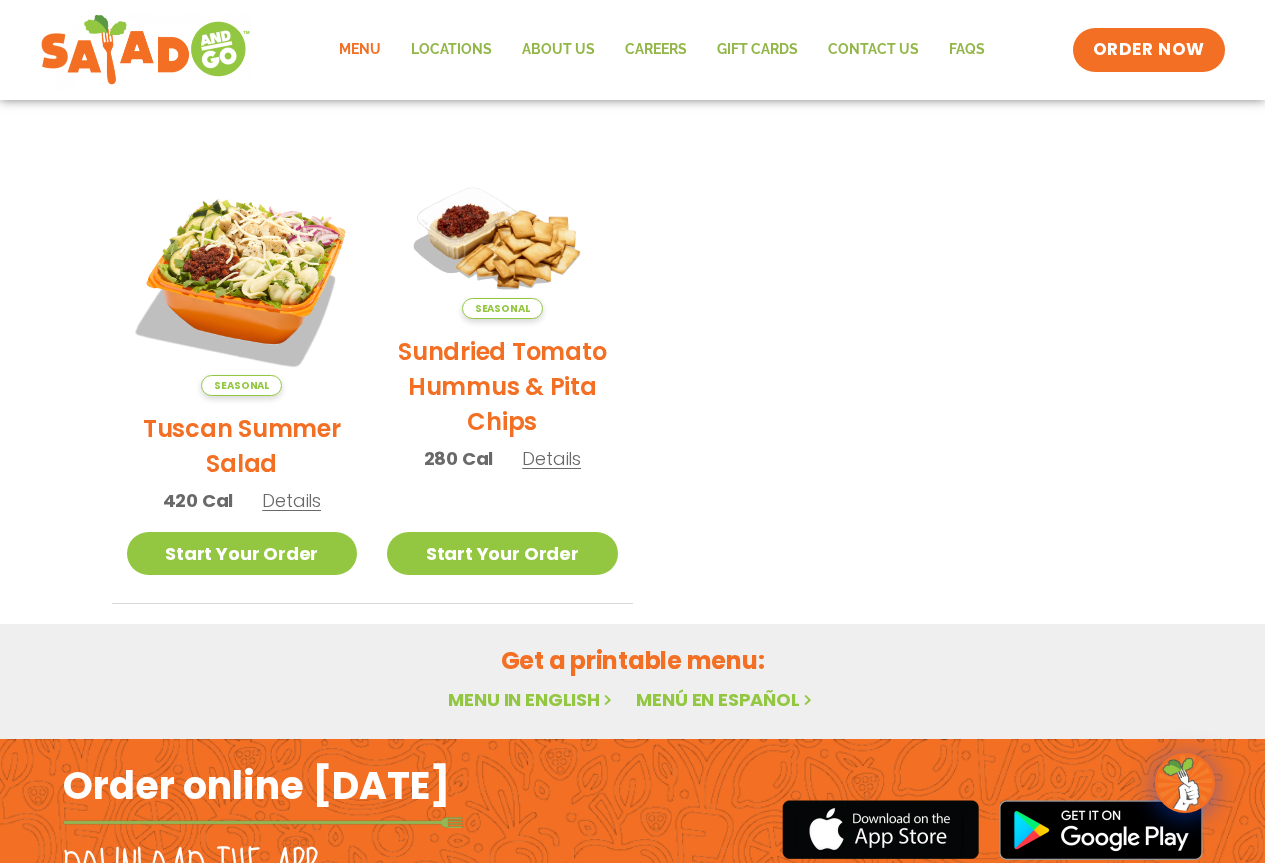 click on "Seasonal Tuscan Summer Salad   420 Cal   Details" at bounding box center (242, 348) 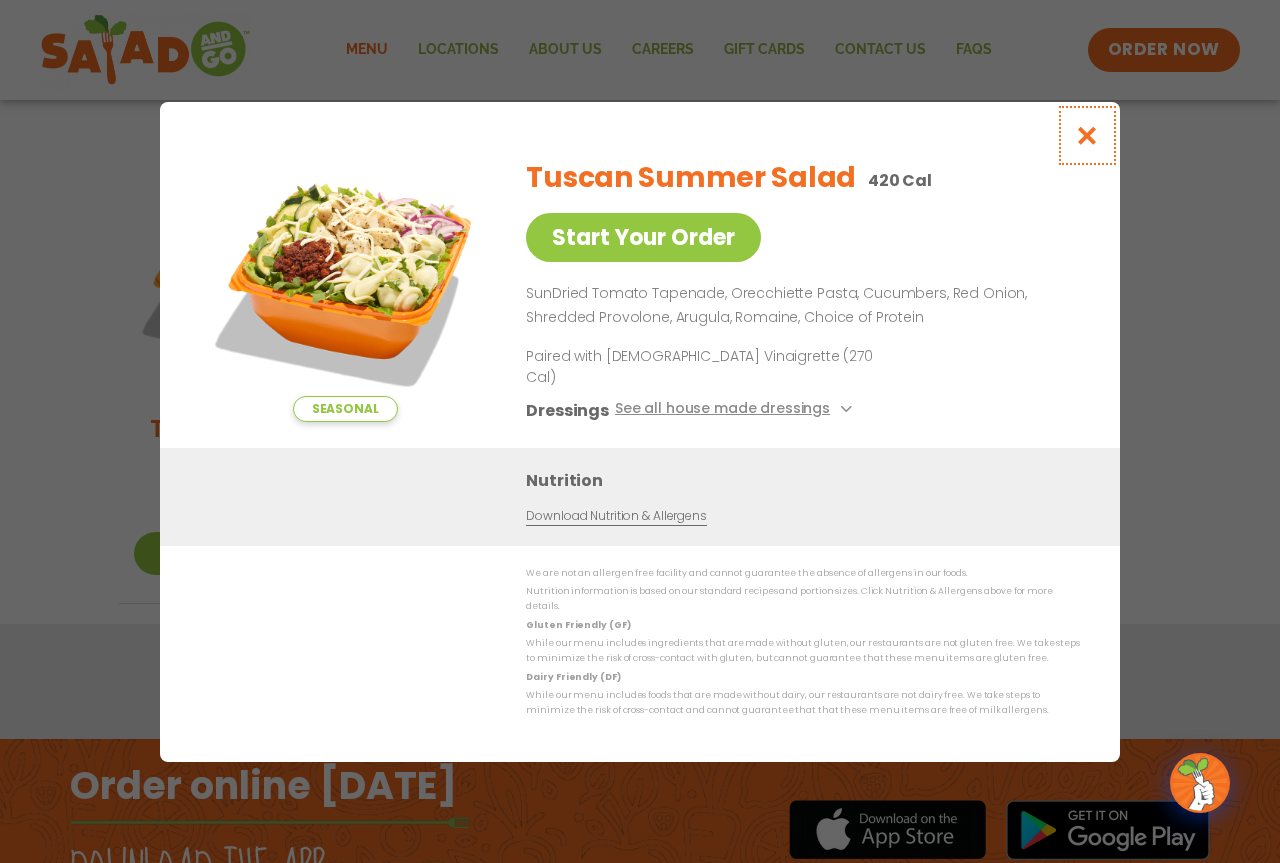 click at bounding box center [1087, 135] 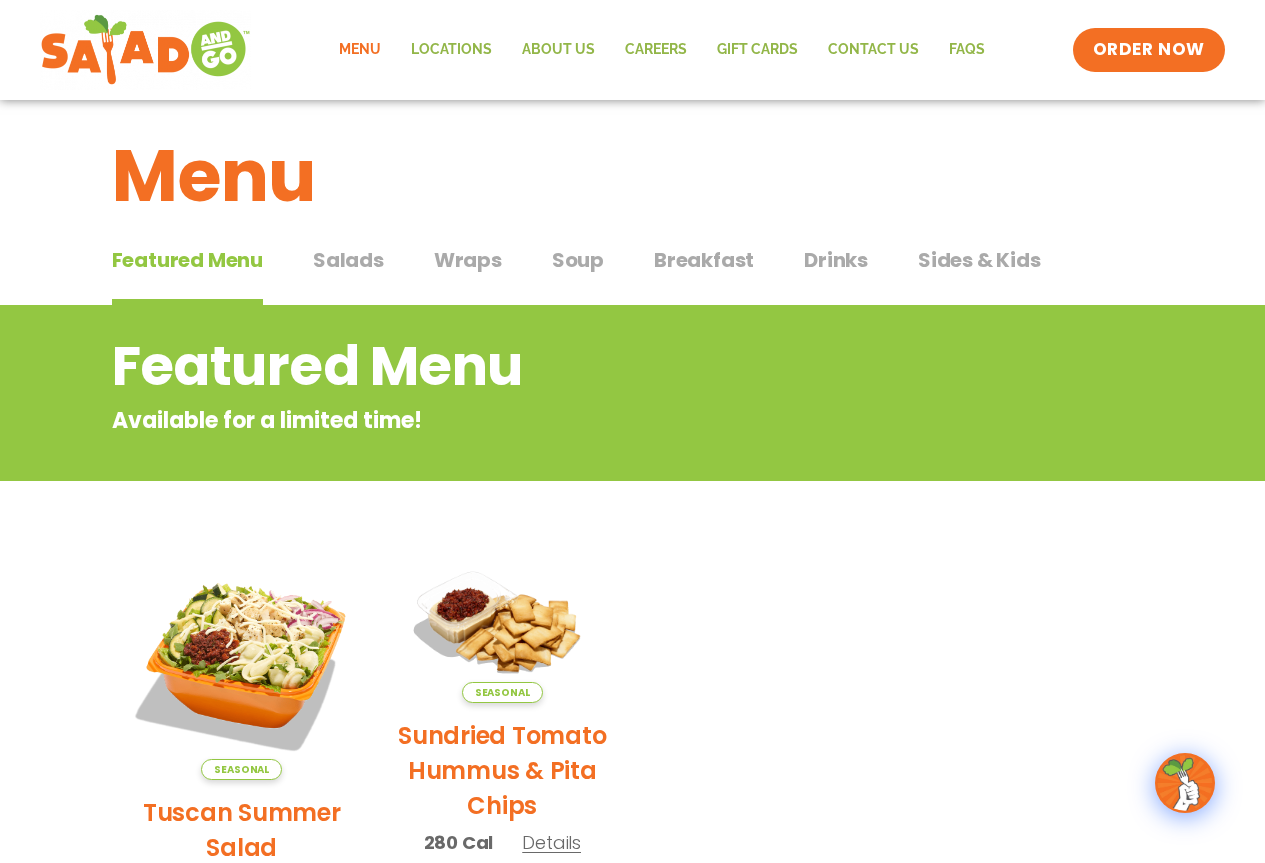 scroll, scrollTop: 0, scrollLeft: 0, axis: both 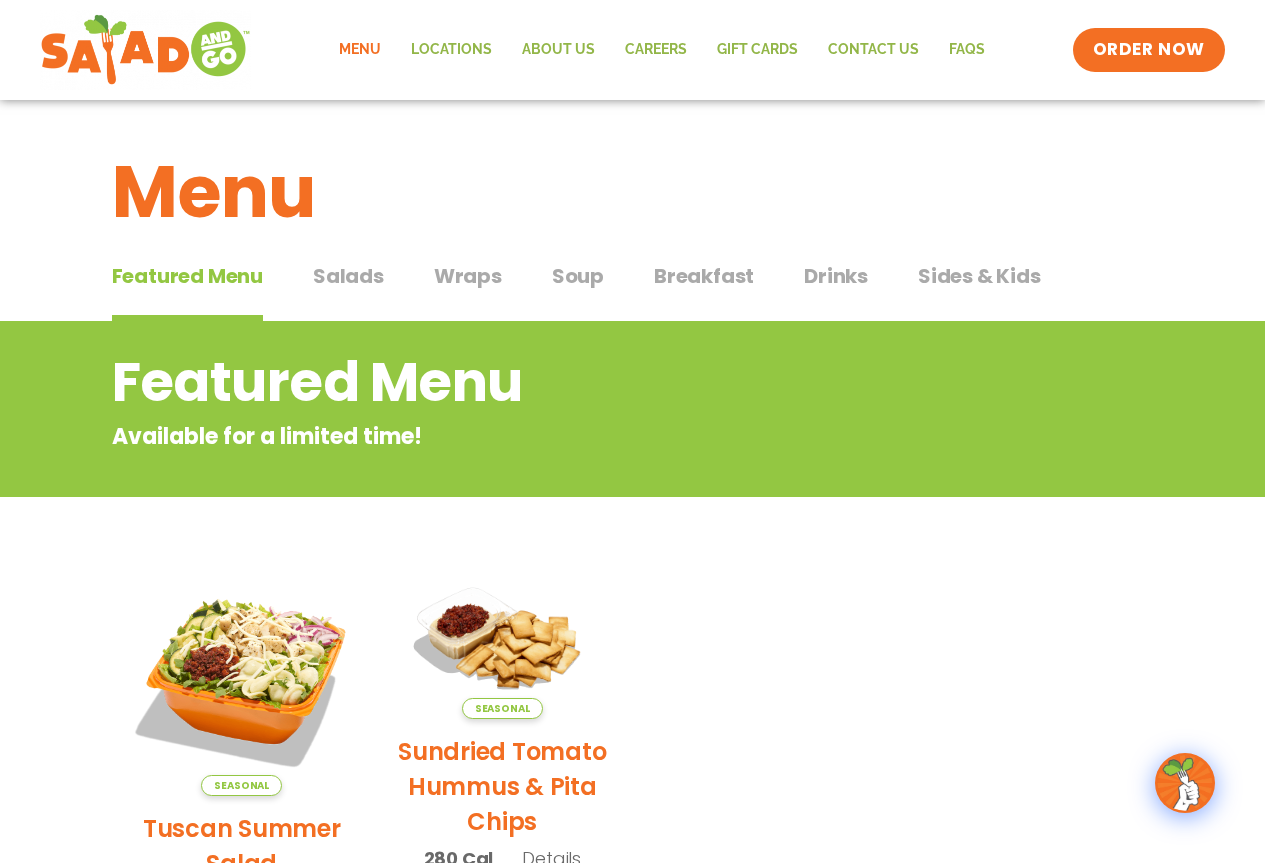 click on "Salads" at bounding box center (348, 276) 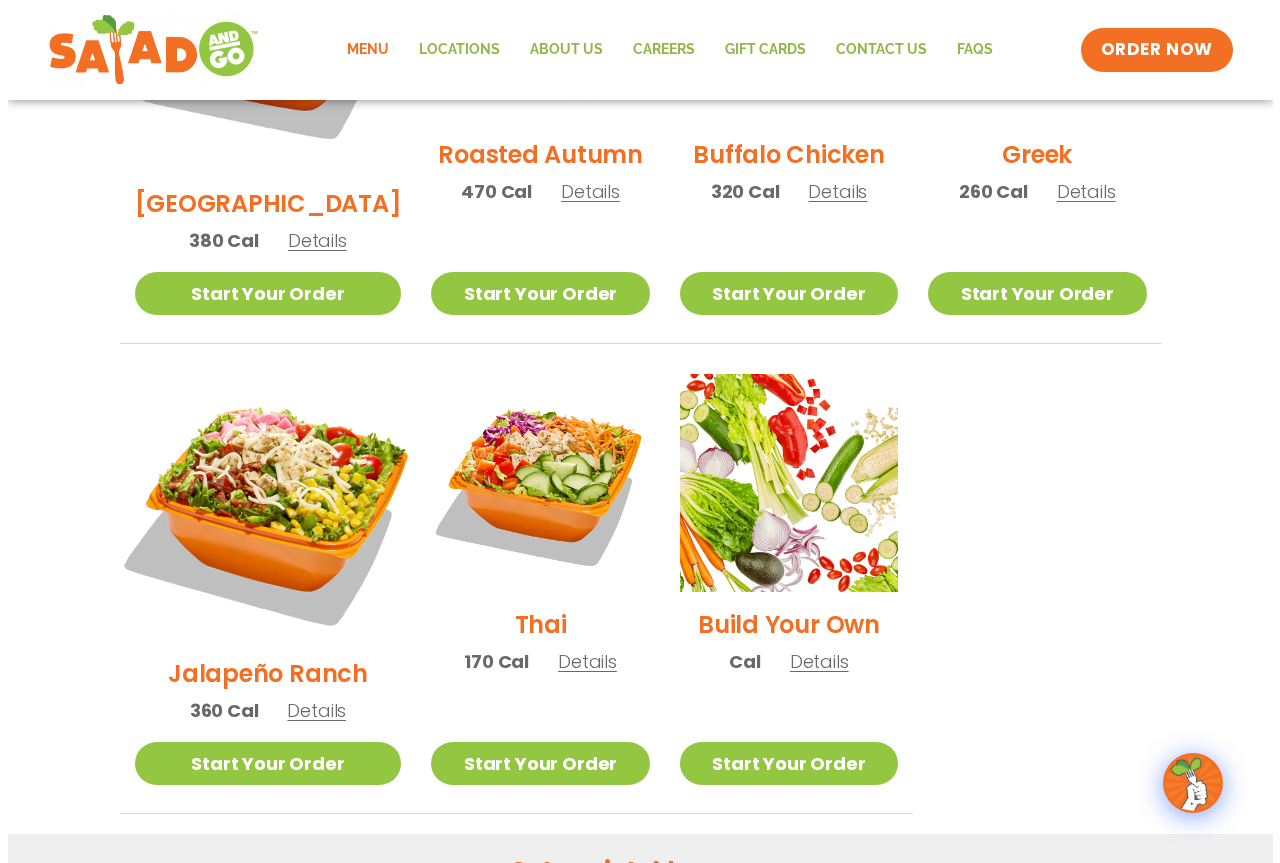 scroll, scrollTop: 1300, scrollLeft: 0, axis: vertical 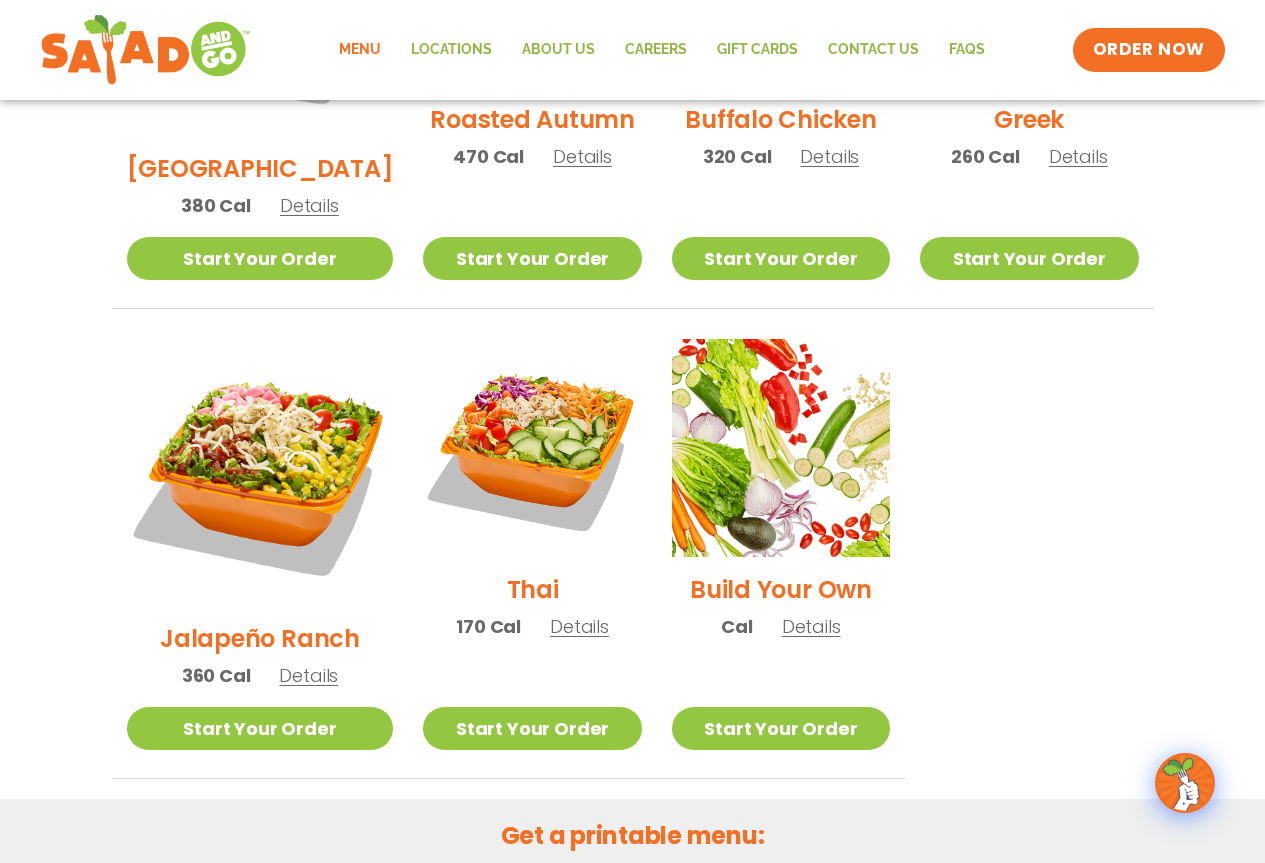 click on "Details" at bounding box center [308, 675] 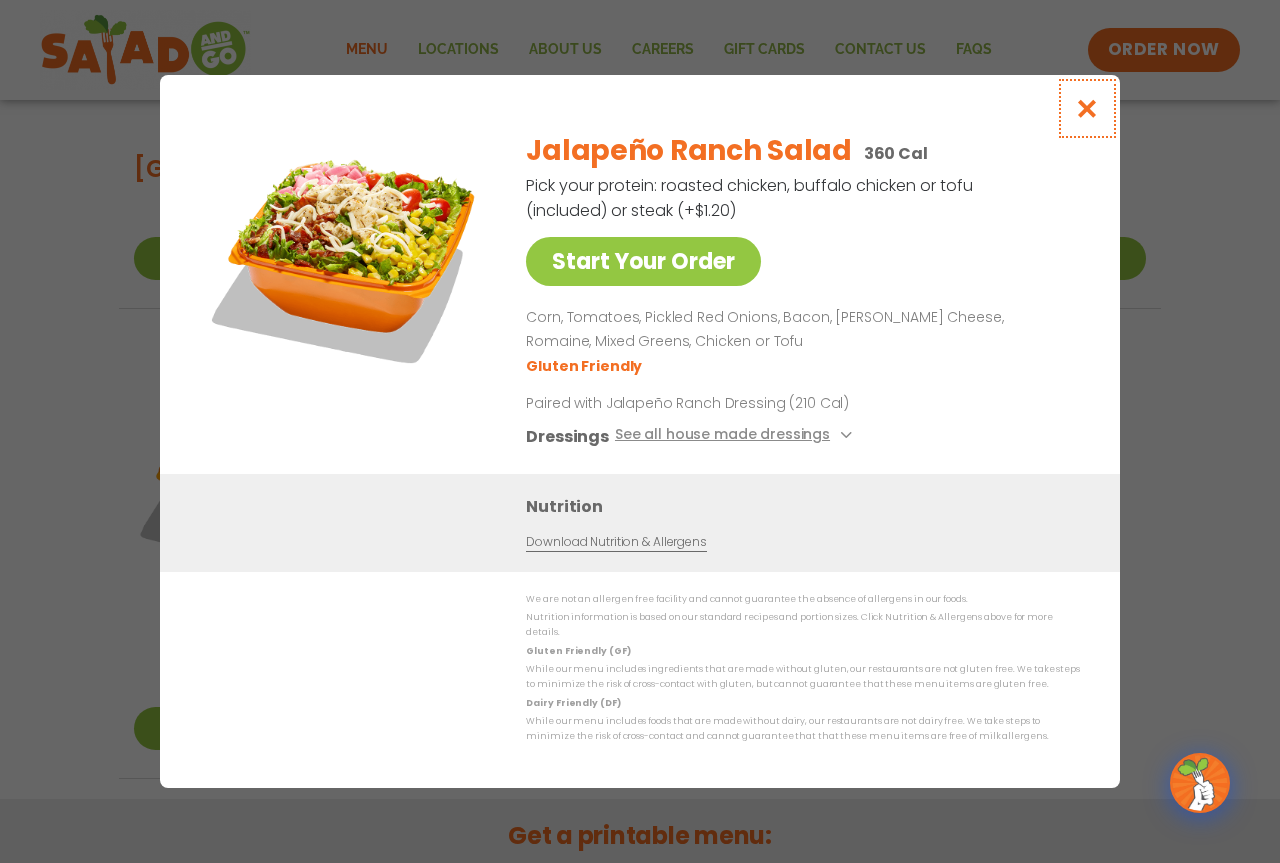 click at bounding box center [1087, 108] 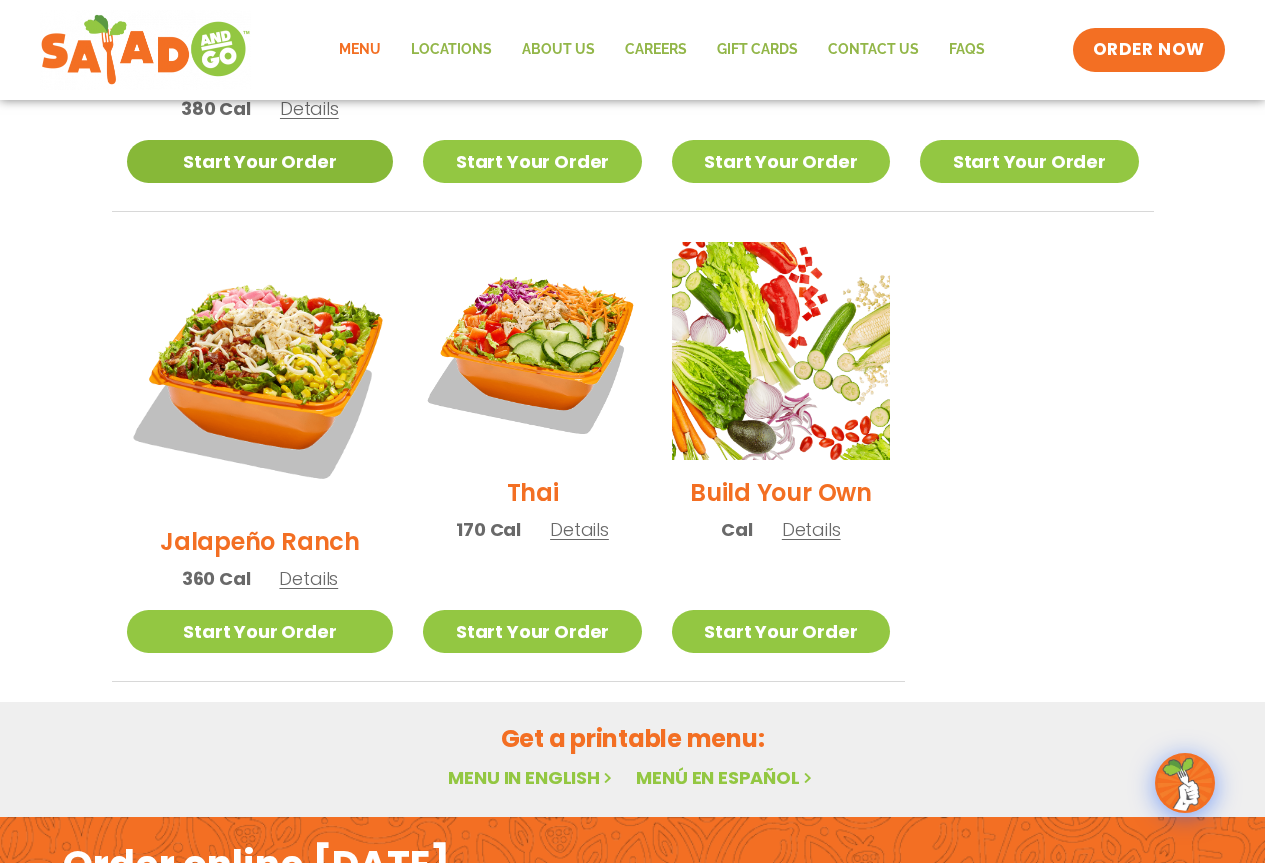 scroll, scrollTop: 1148, scrollLeft: 0, axis: vertical 